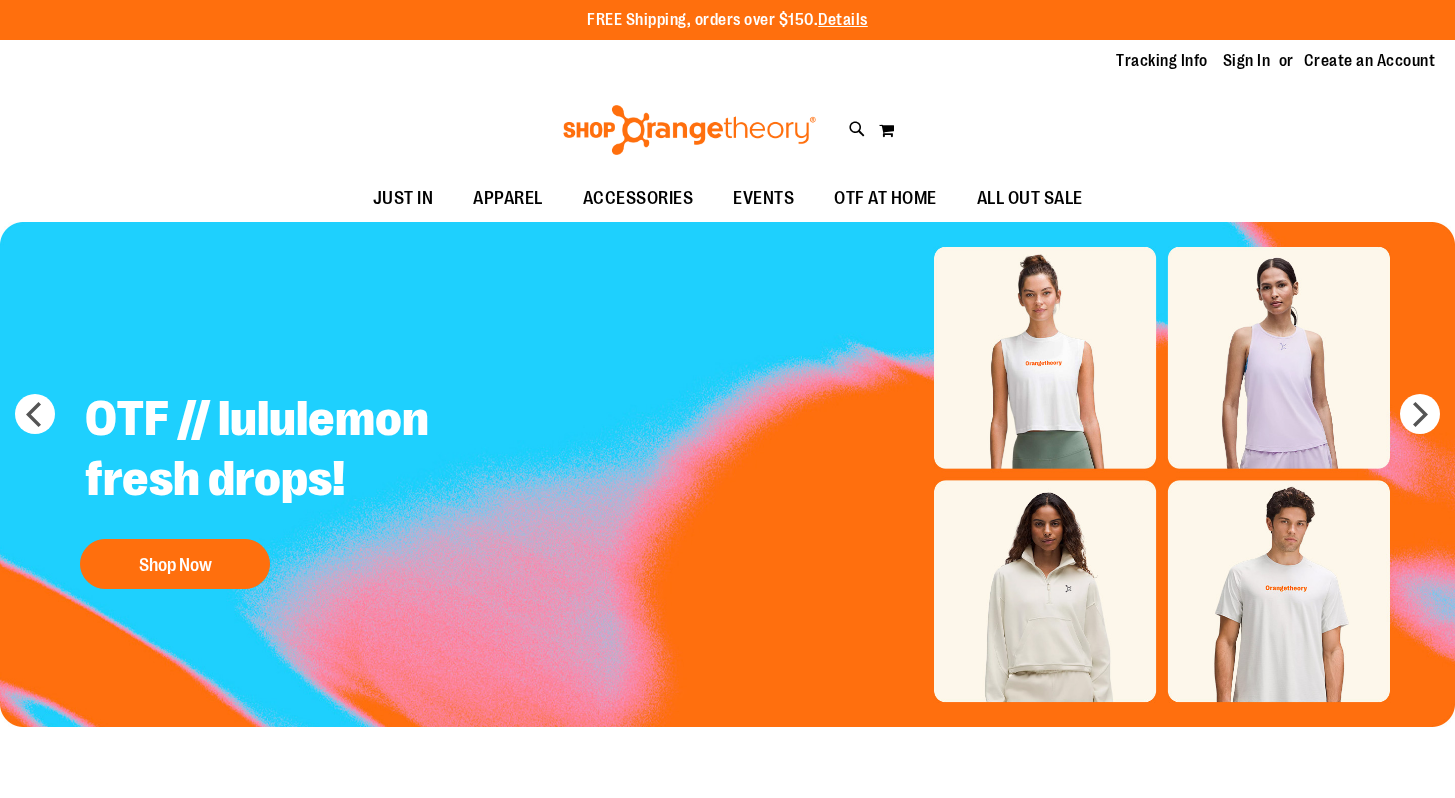 scroll, scrollTop: 0, scrollLeft: 0, axis: both 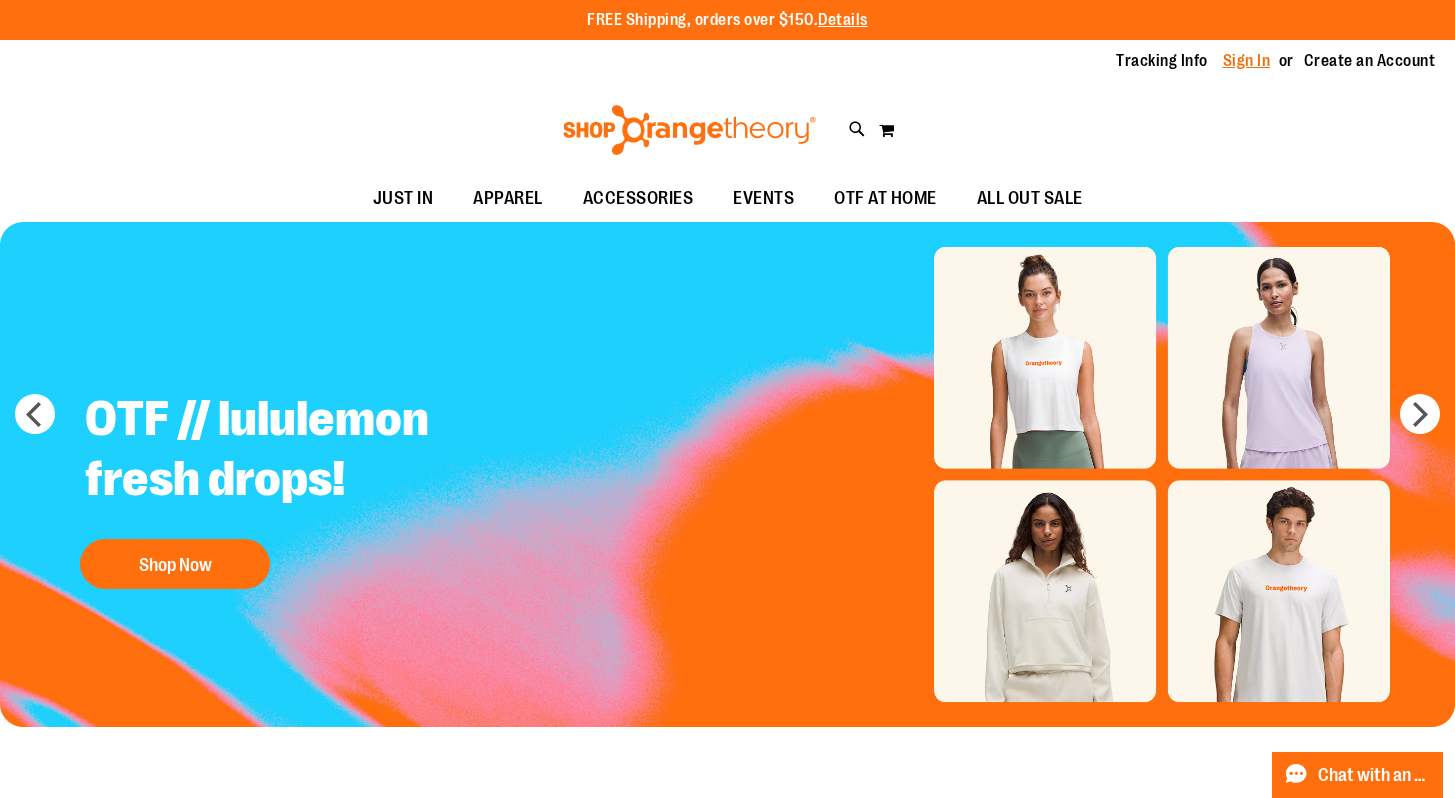 type on "**********" 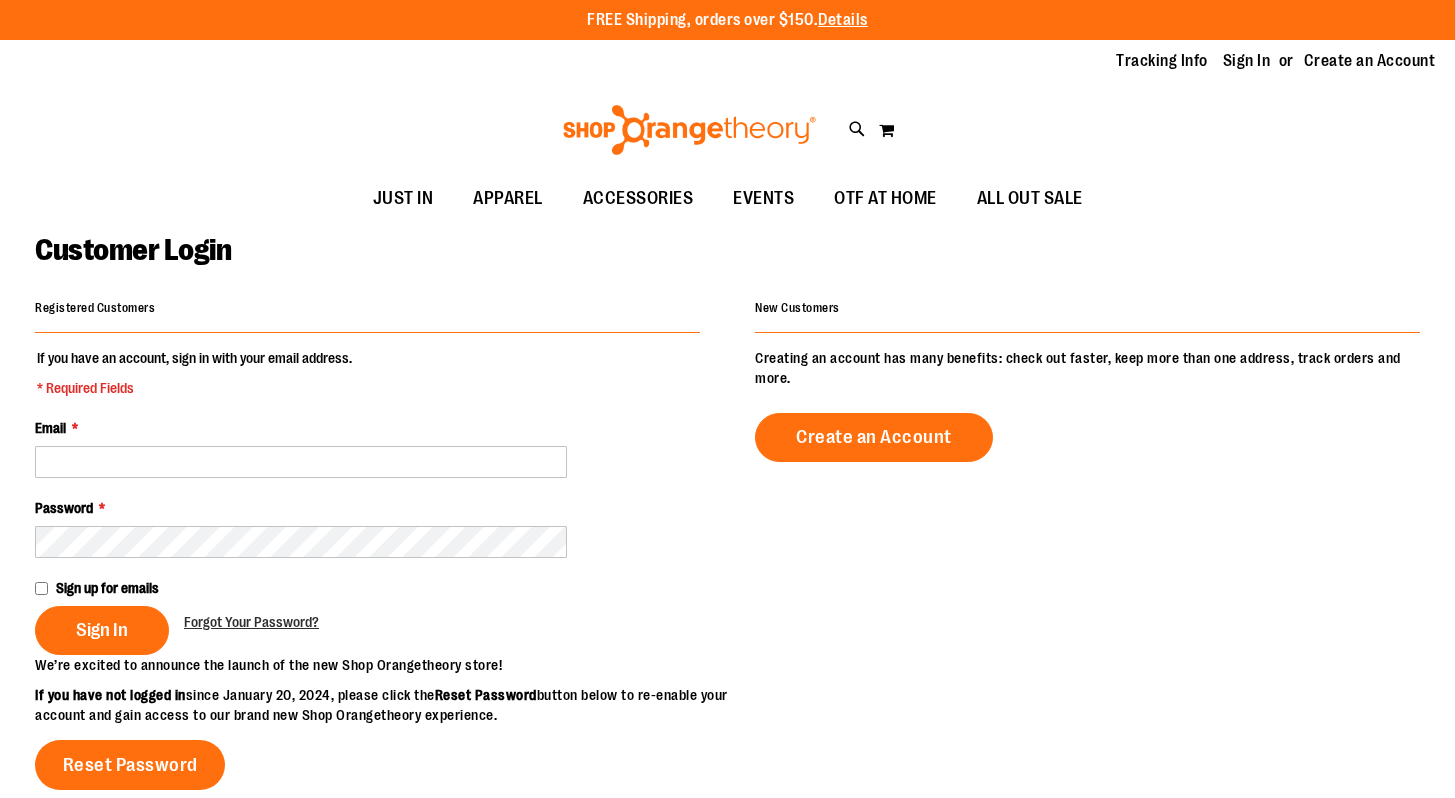 scroll, scrollTop: 0, scrollLeft: 0, axis: both 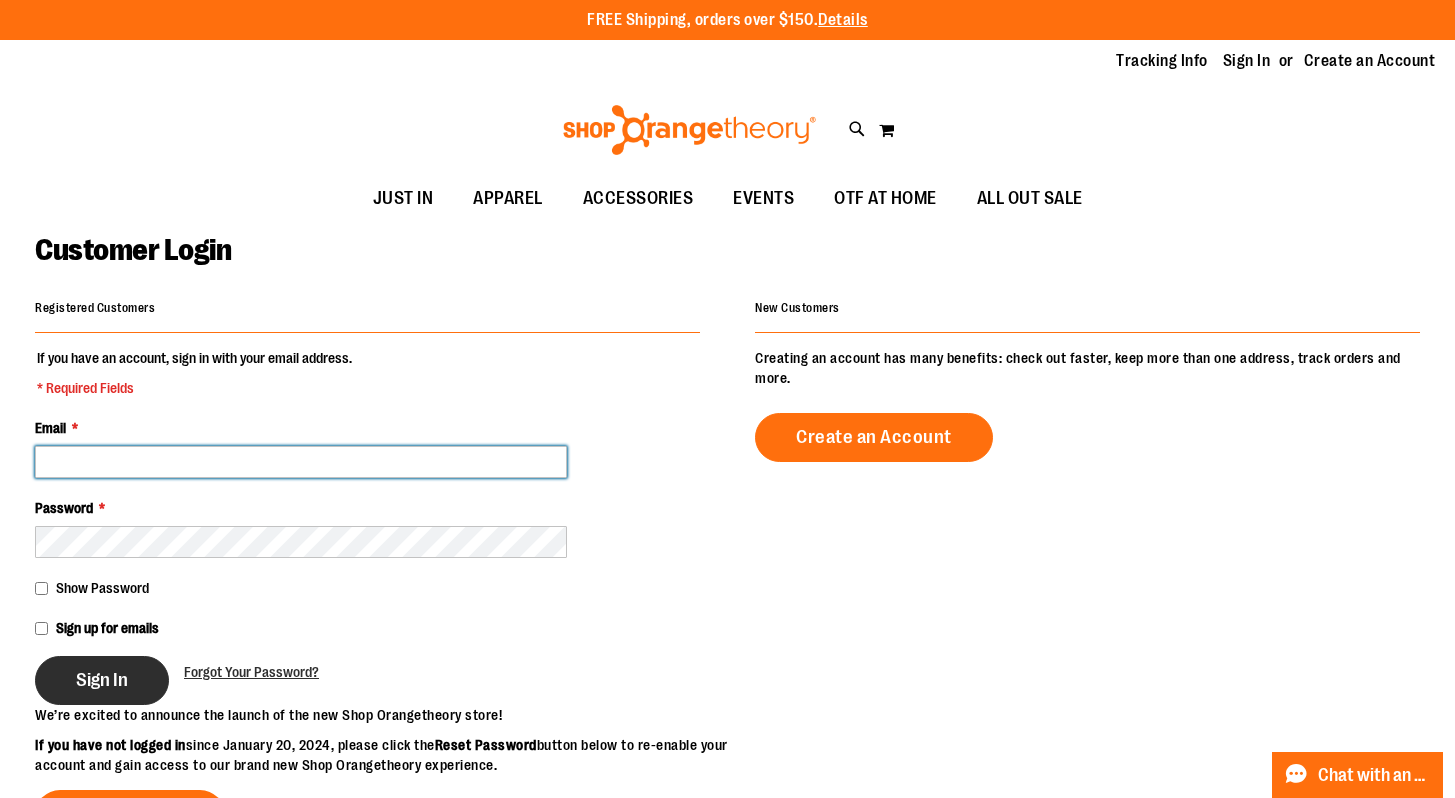 type on "**********" 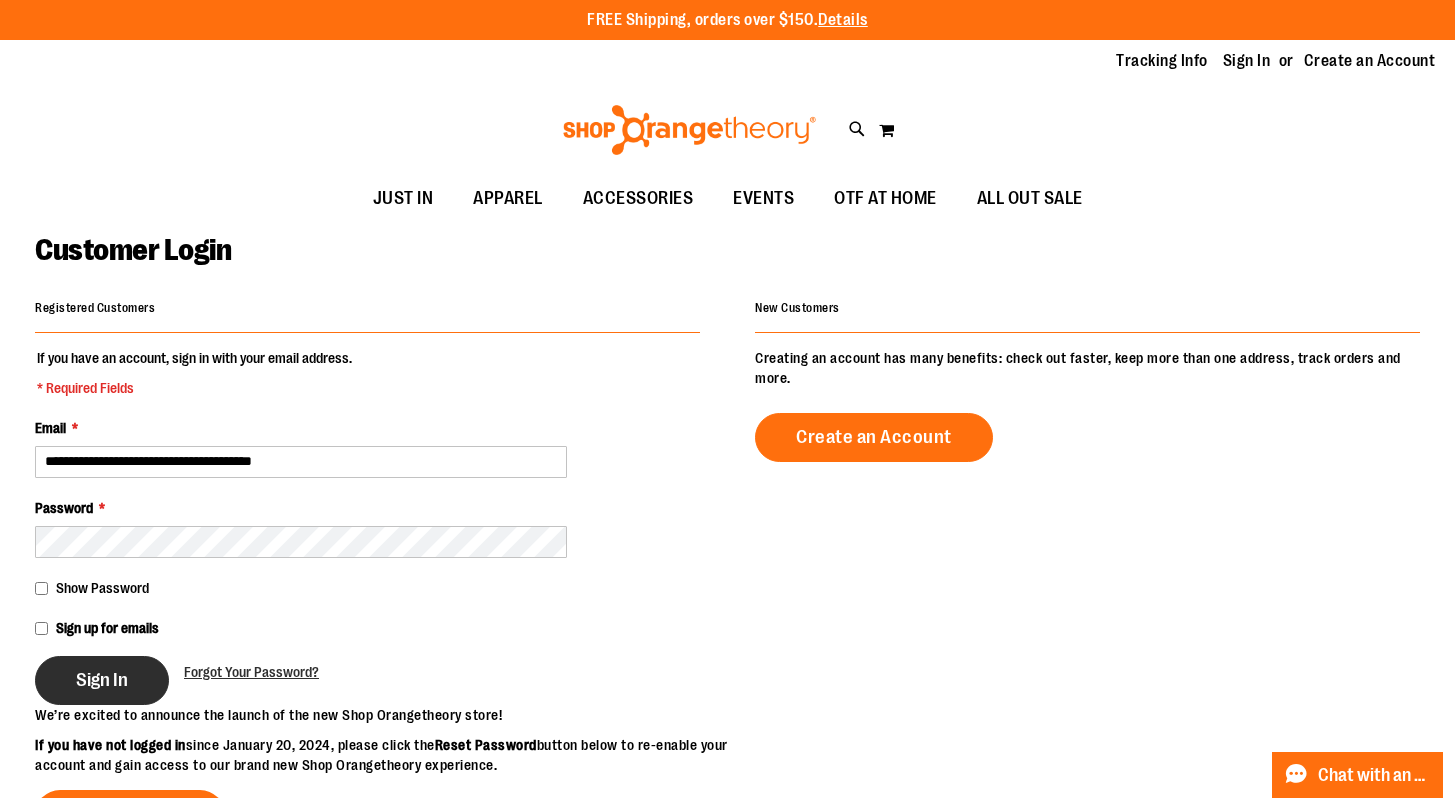 type on "**********" 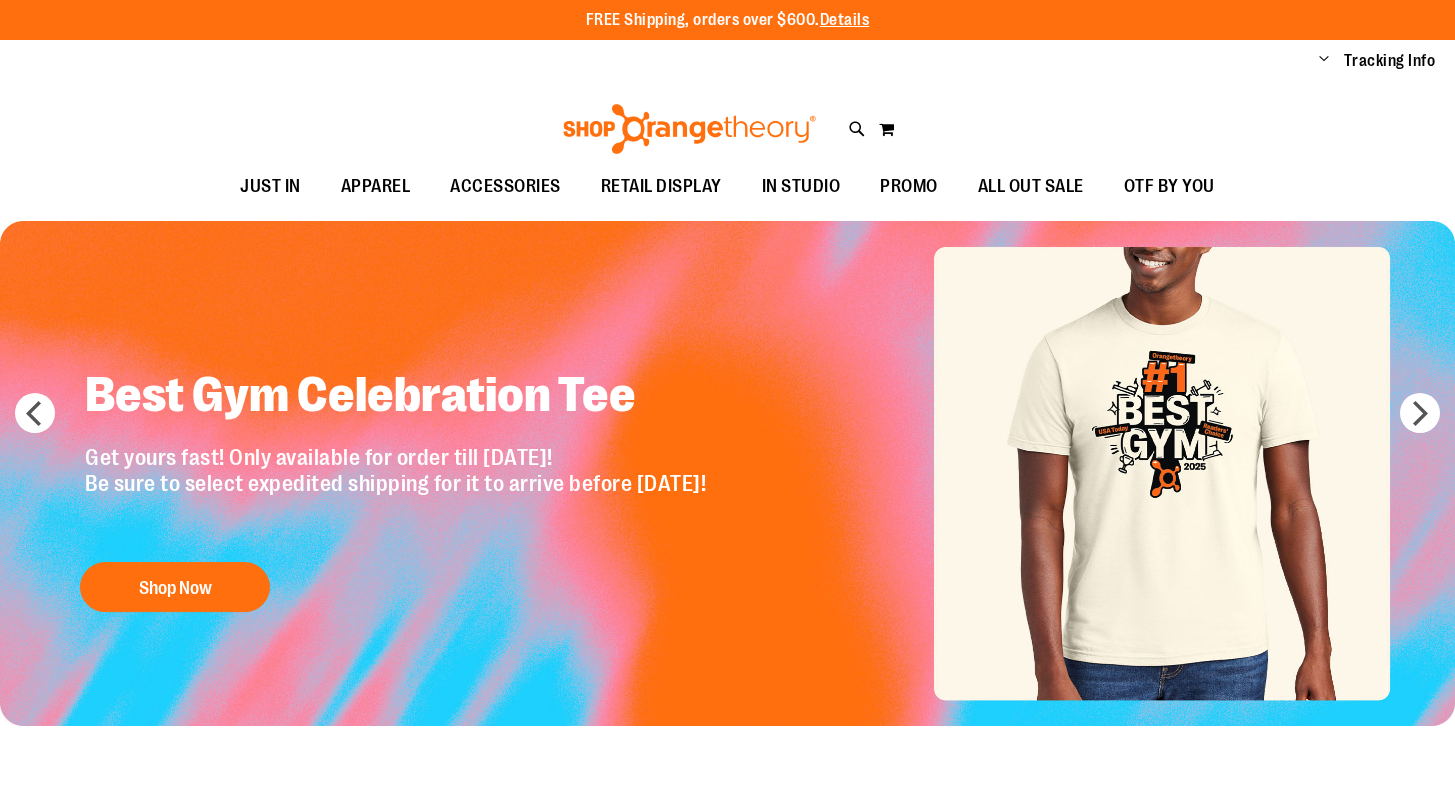 scroll, scrollTop: 0, scrollLeft: 0, axis: both 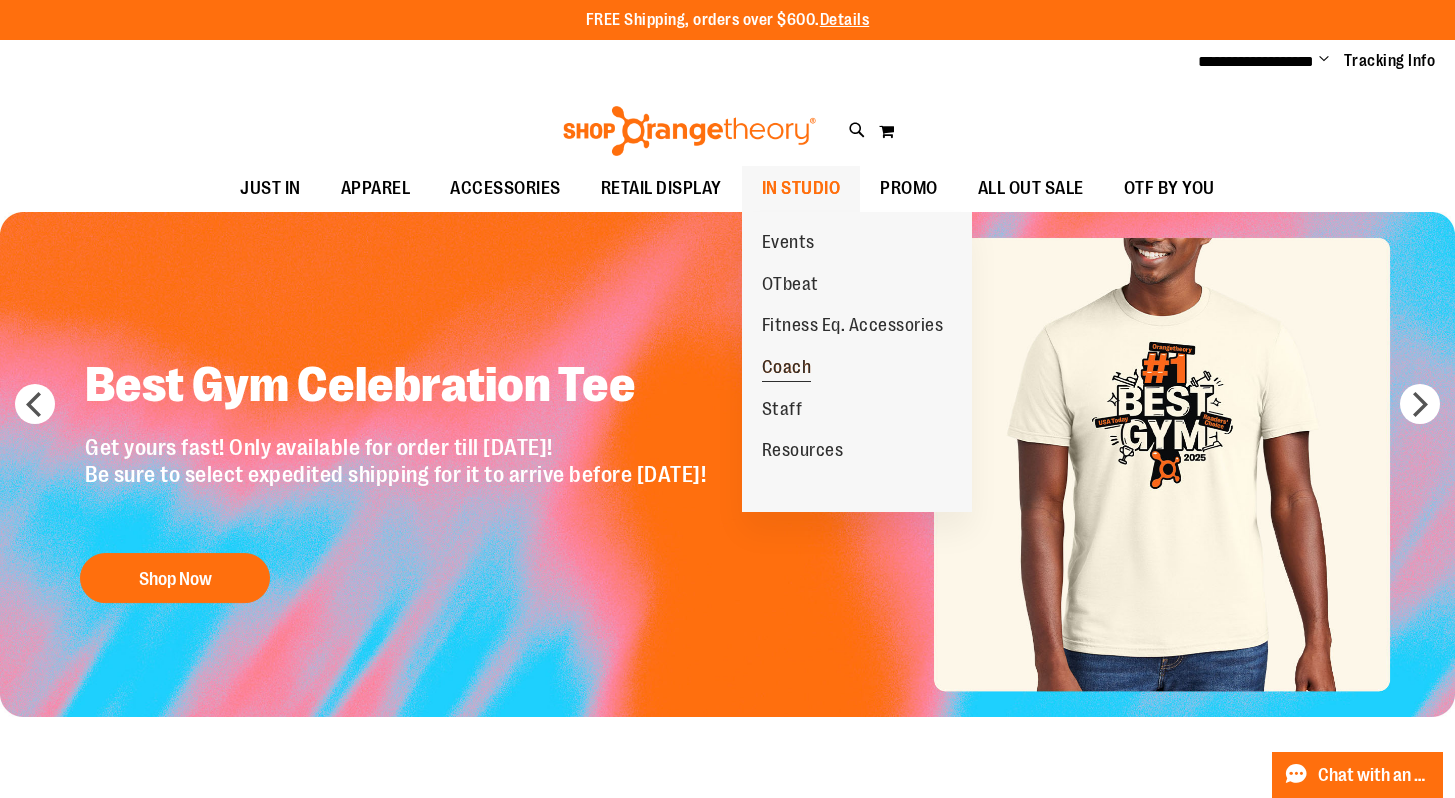 type on "**********" 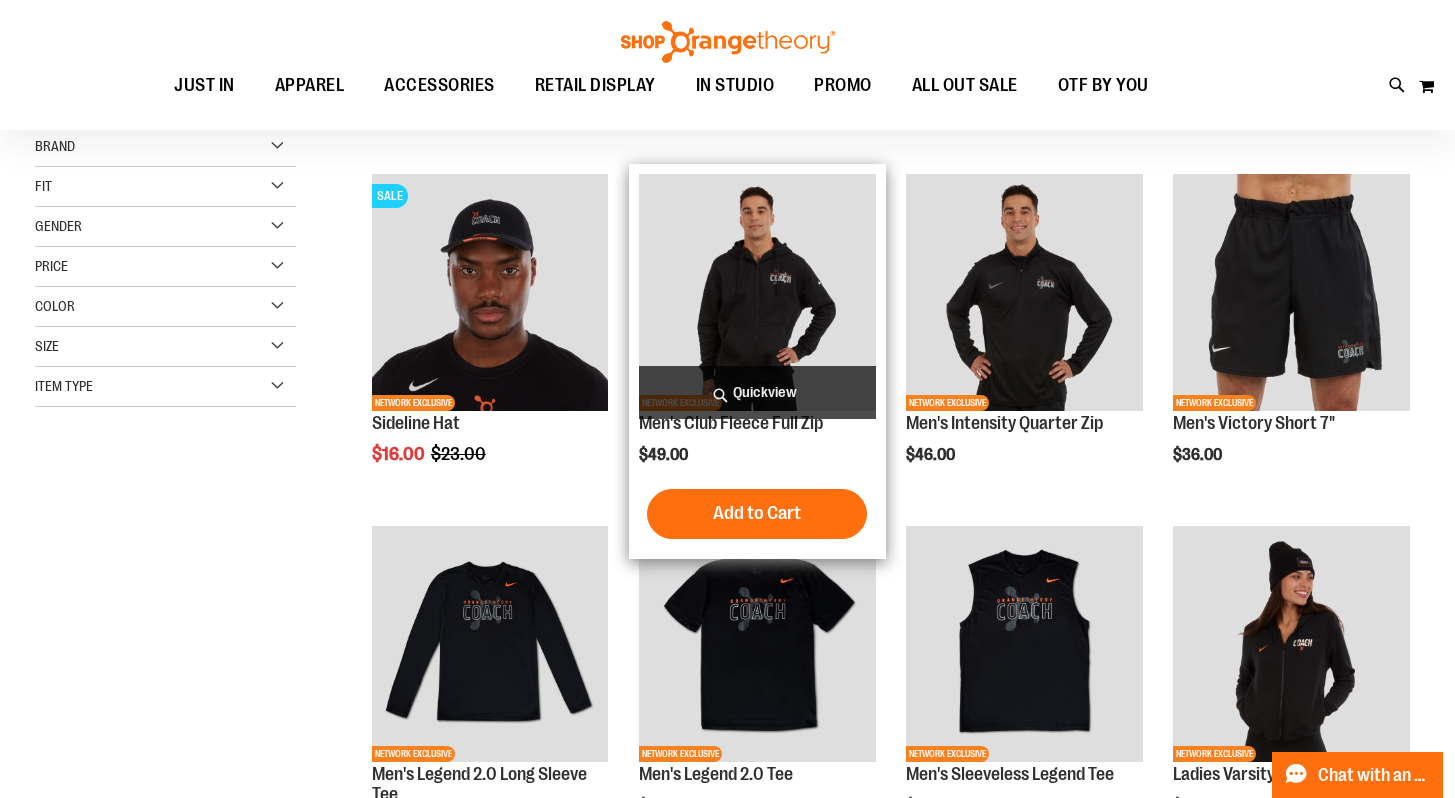 scroll, scrollTop: 224, scrollLeft: 0, axis: vertical 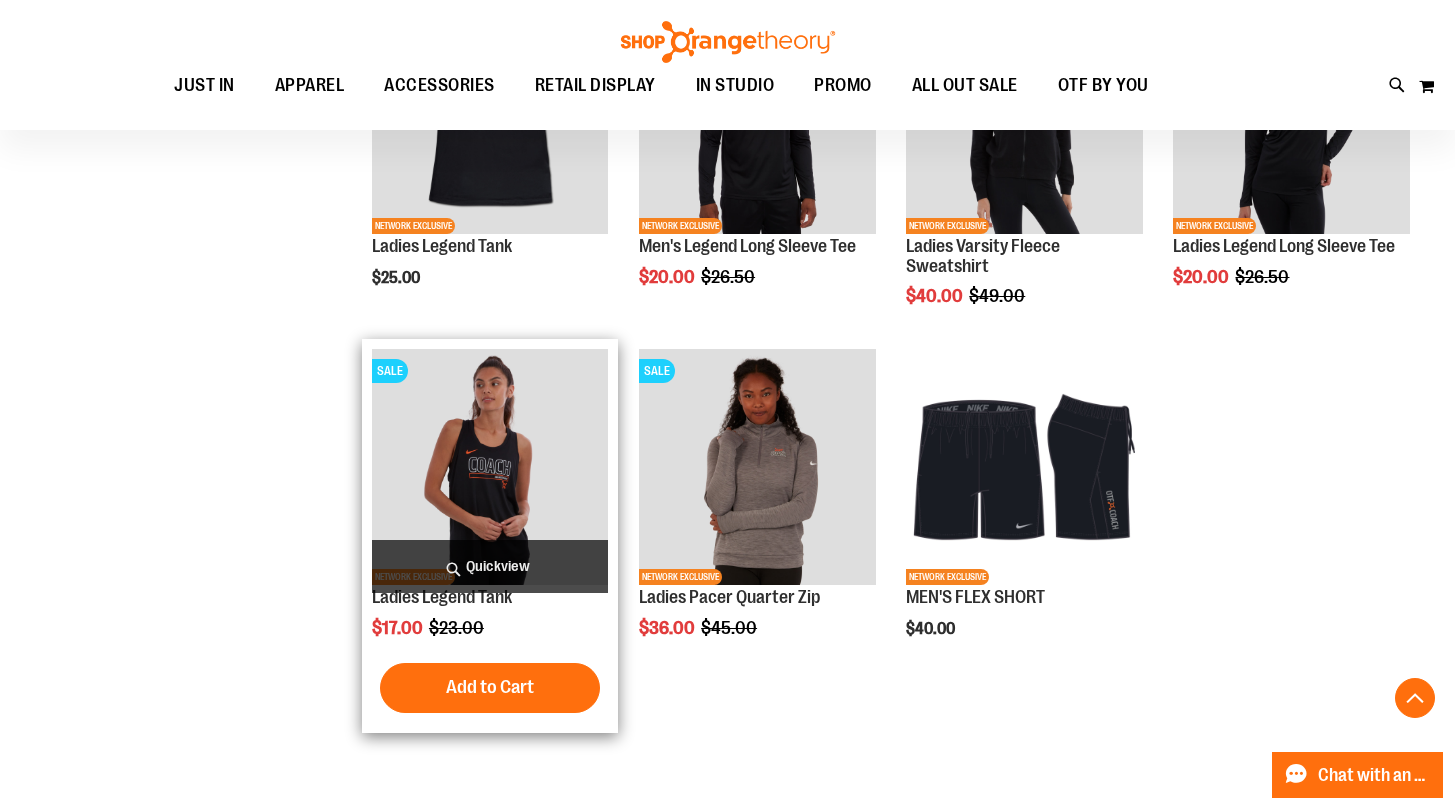 type on "**********" 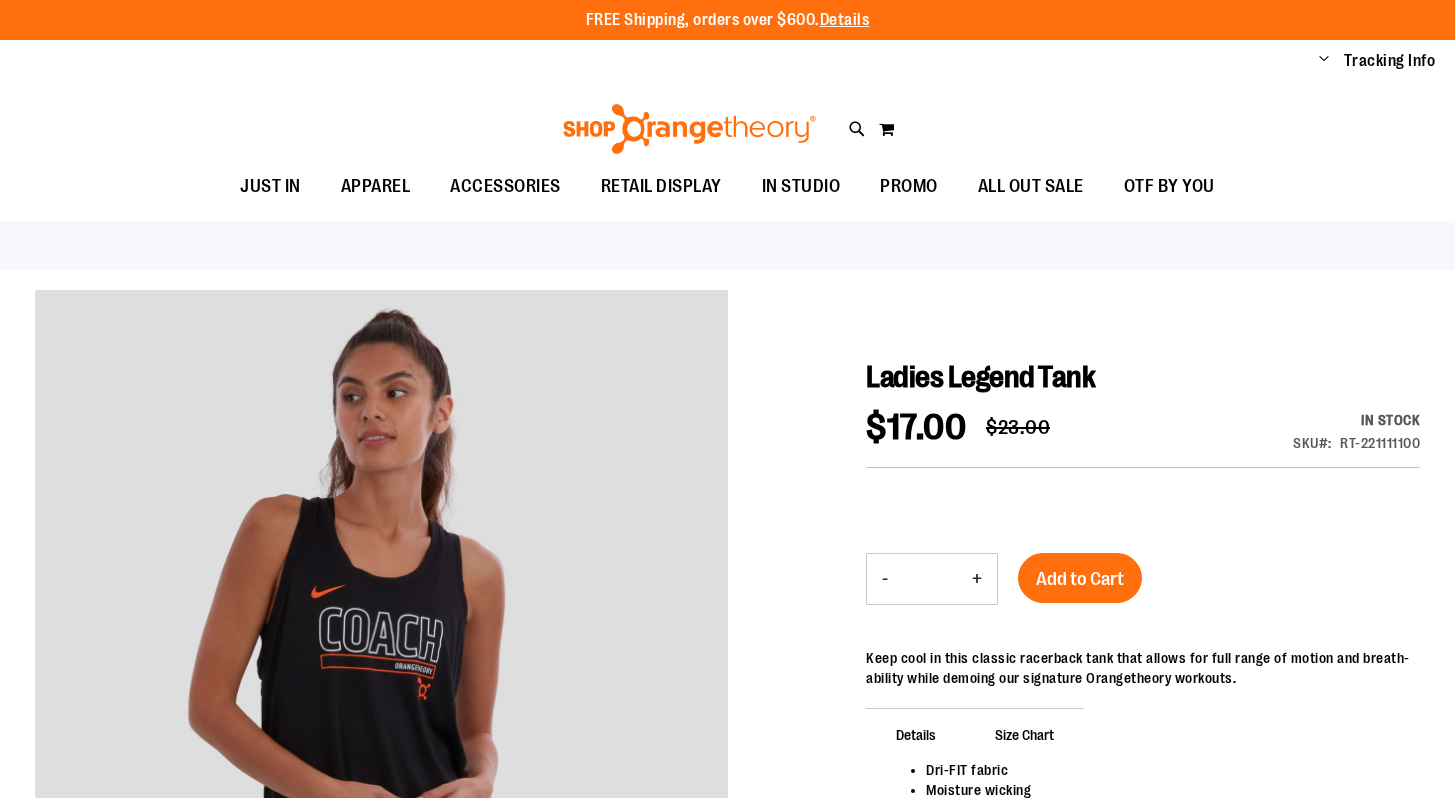 scroll, scrollTop: 0, scrollLeft: 0, axis: both 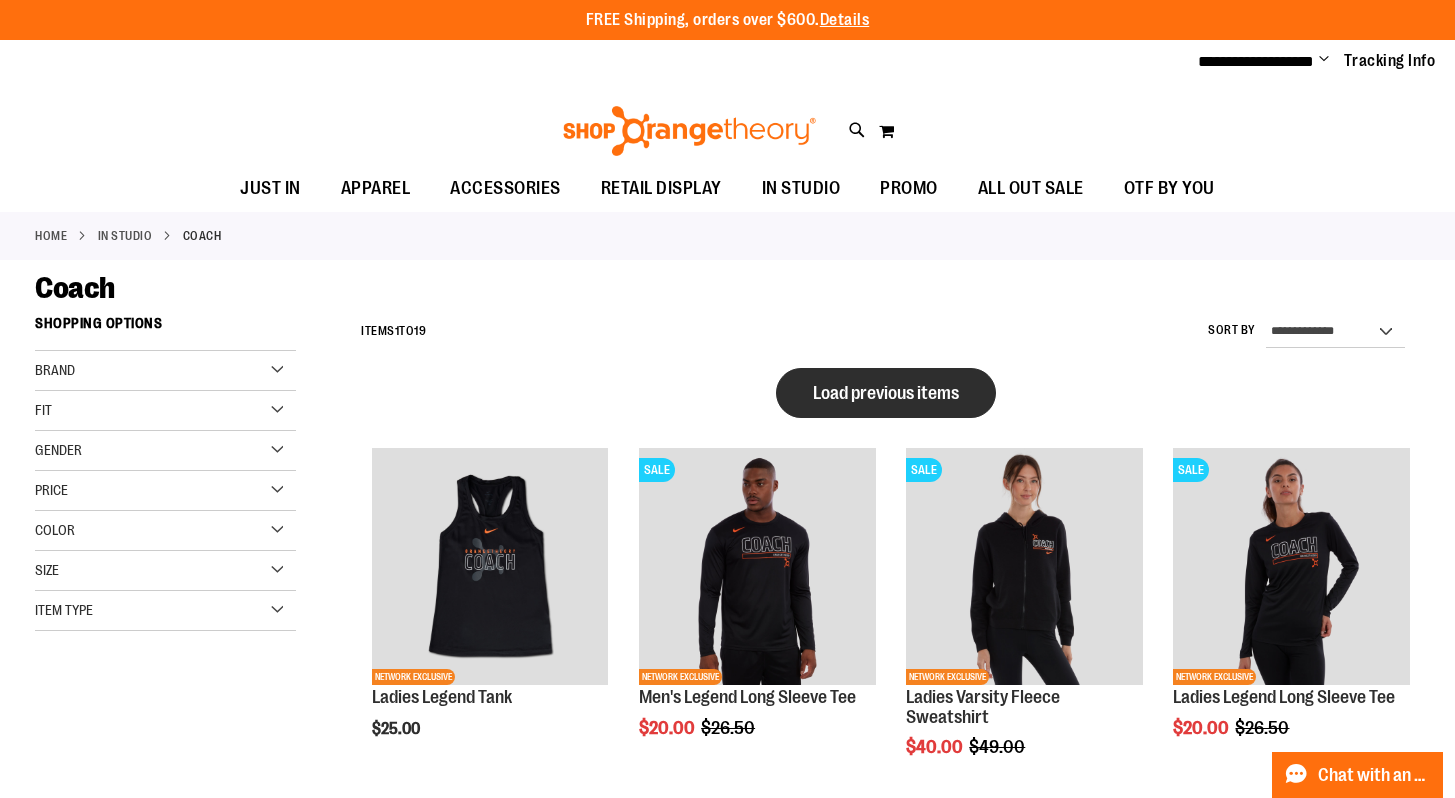 type on "**********" 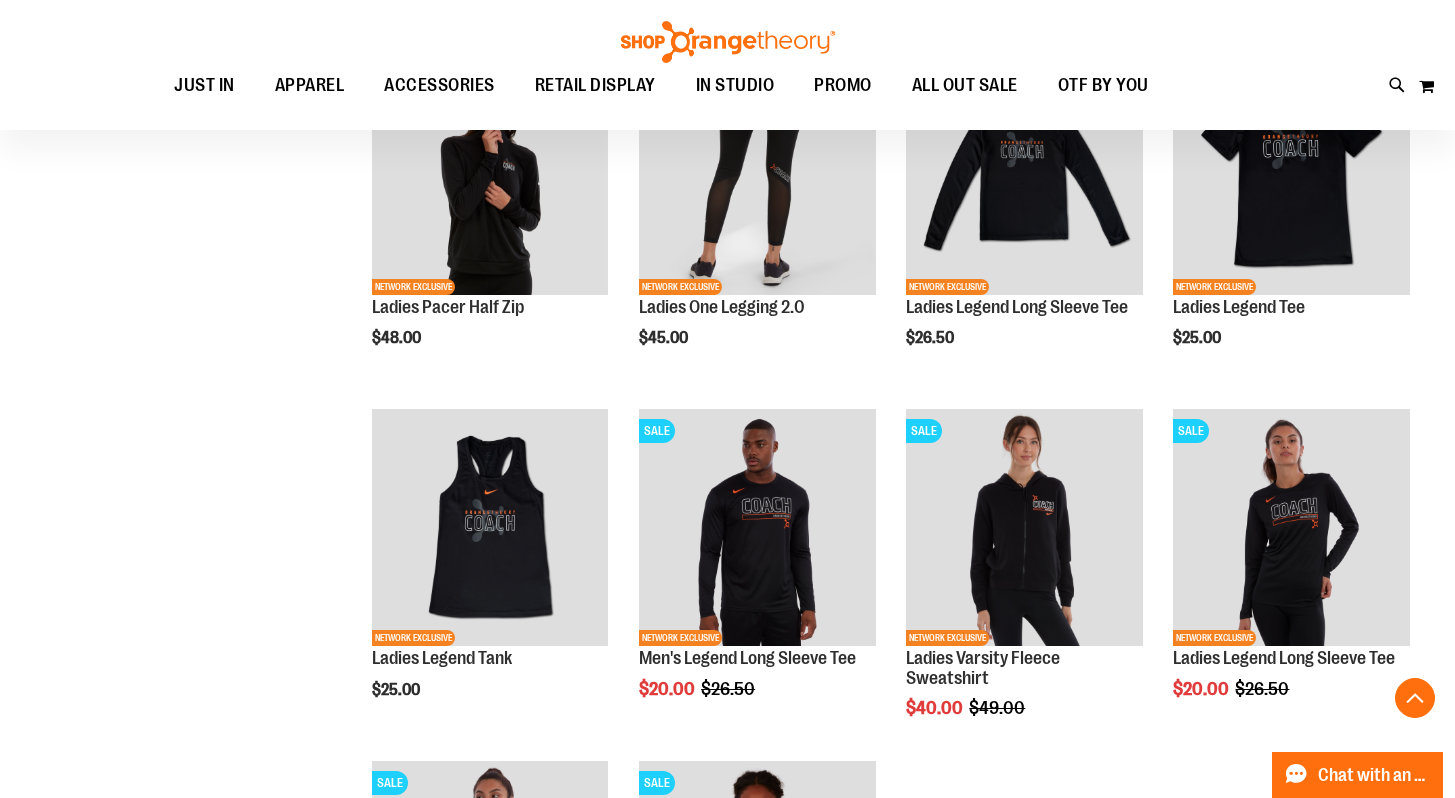scroll, scrollTop: 829, scrollLeft: 0, axis: vertical 